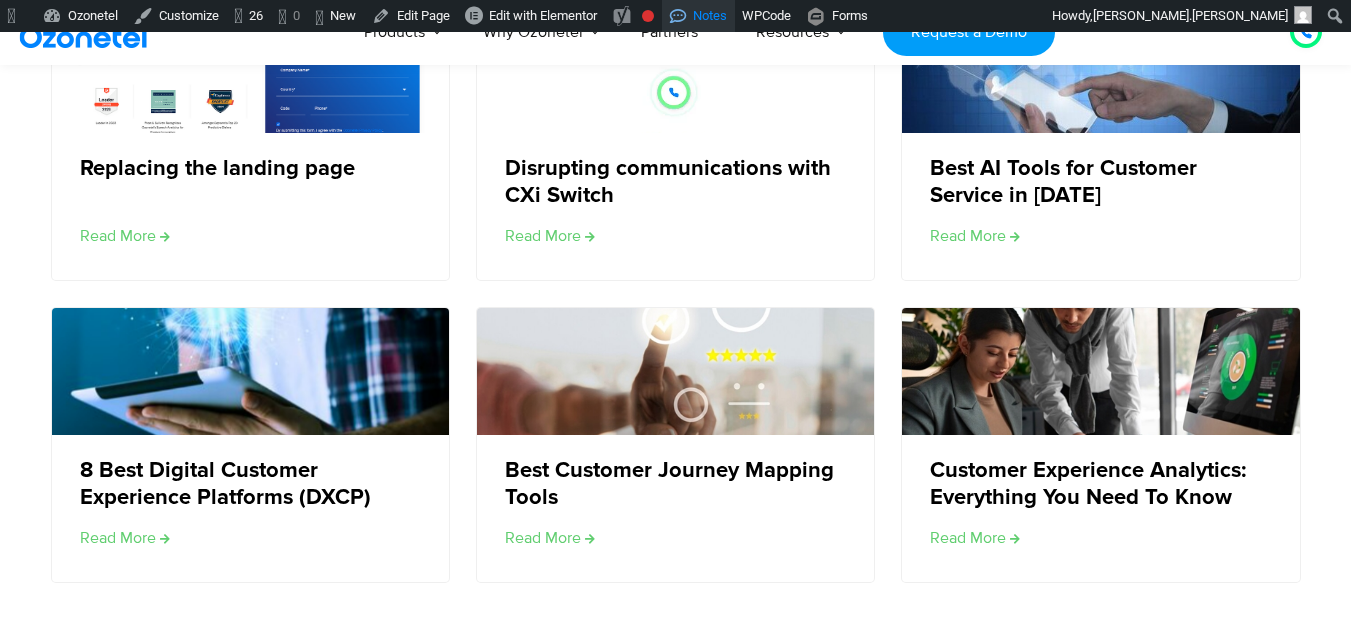 scroll, scrollTop: 3654, scrollLeft: 0, axis: vertical 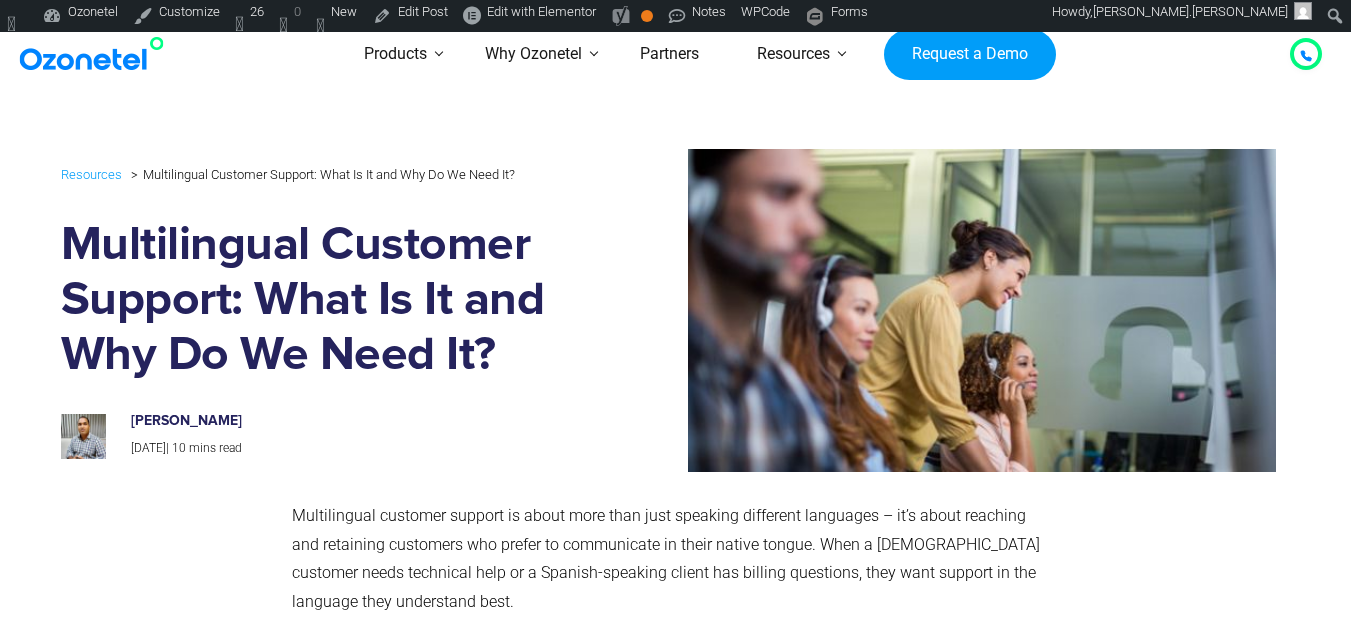 click at bounding box center [96, 54] 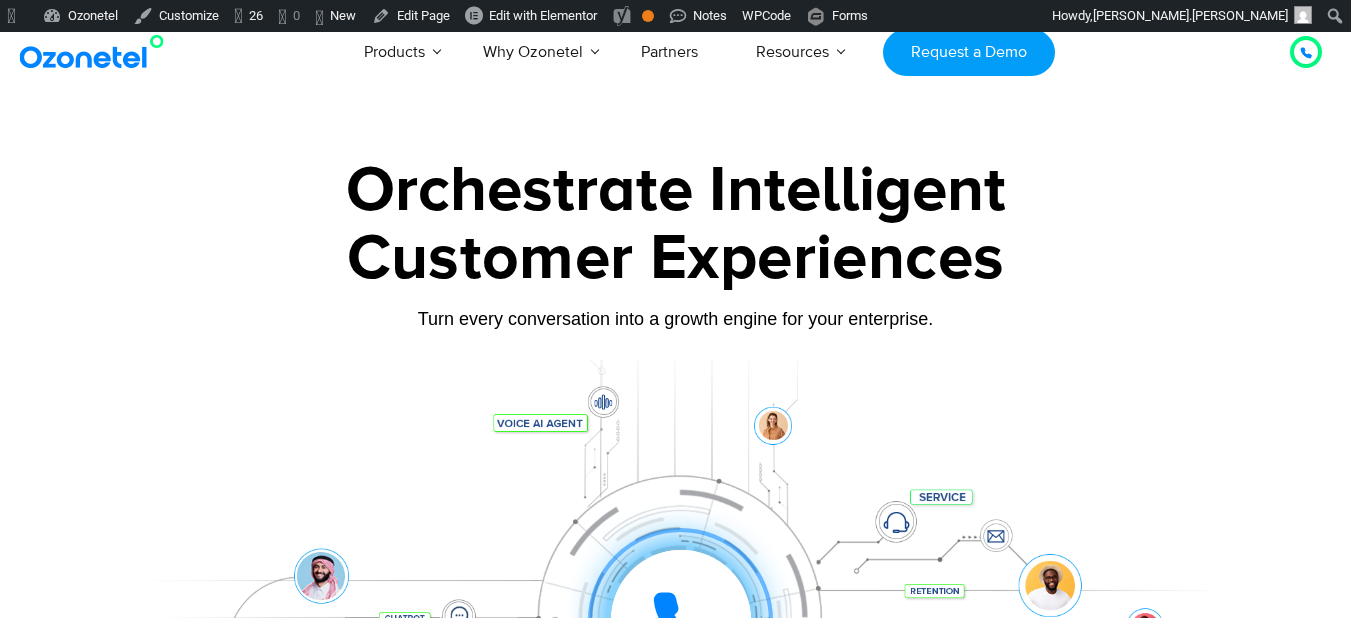 scroll, scrollTop: 0, scrollLeft: 0, axis: both 